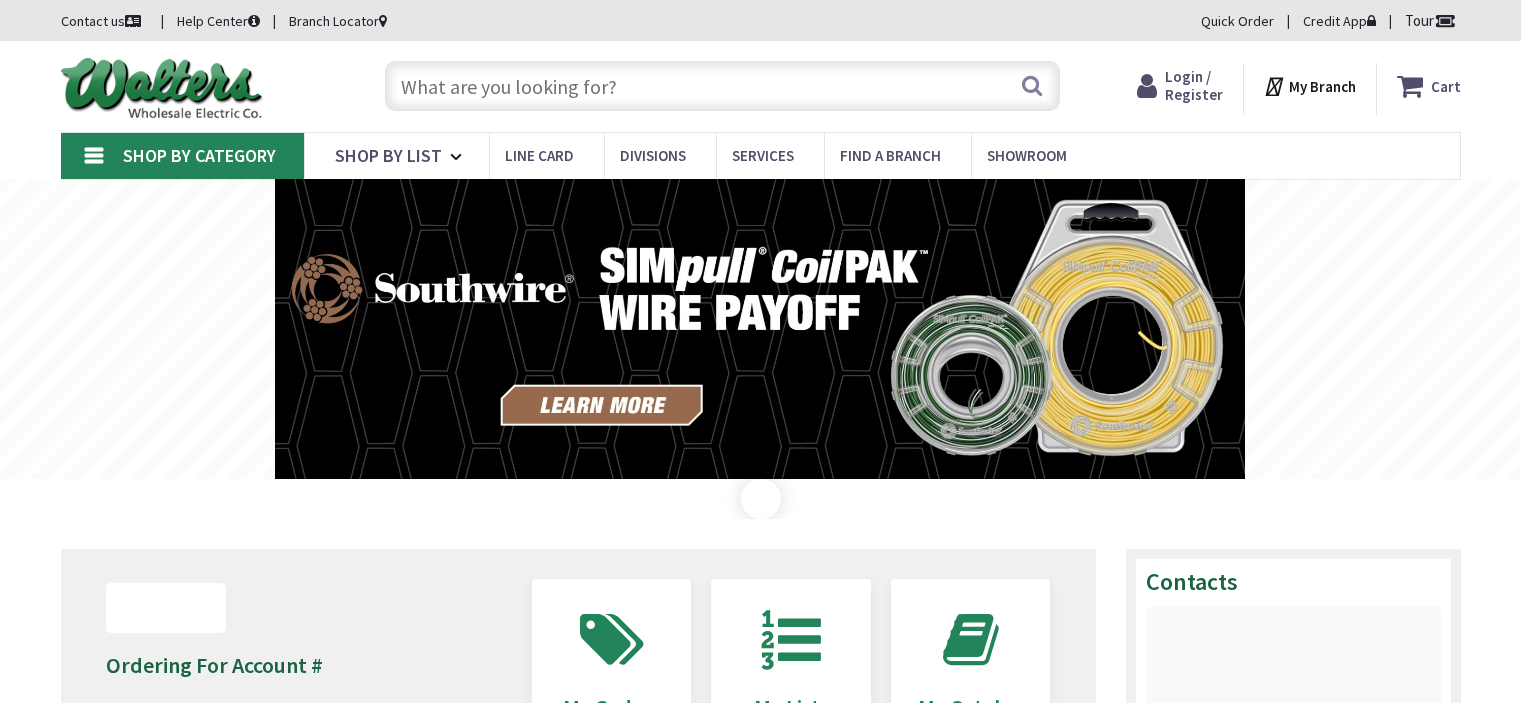 click at bounding box center [722, 86] 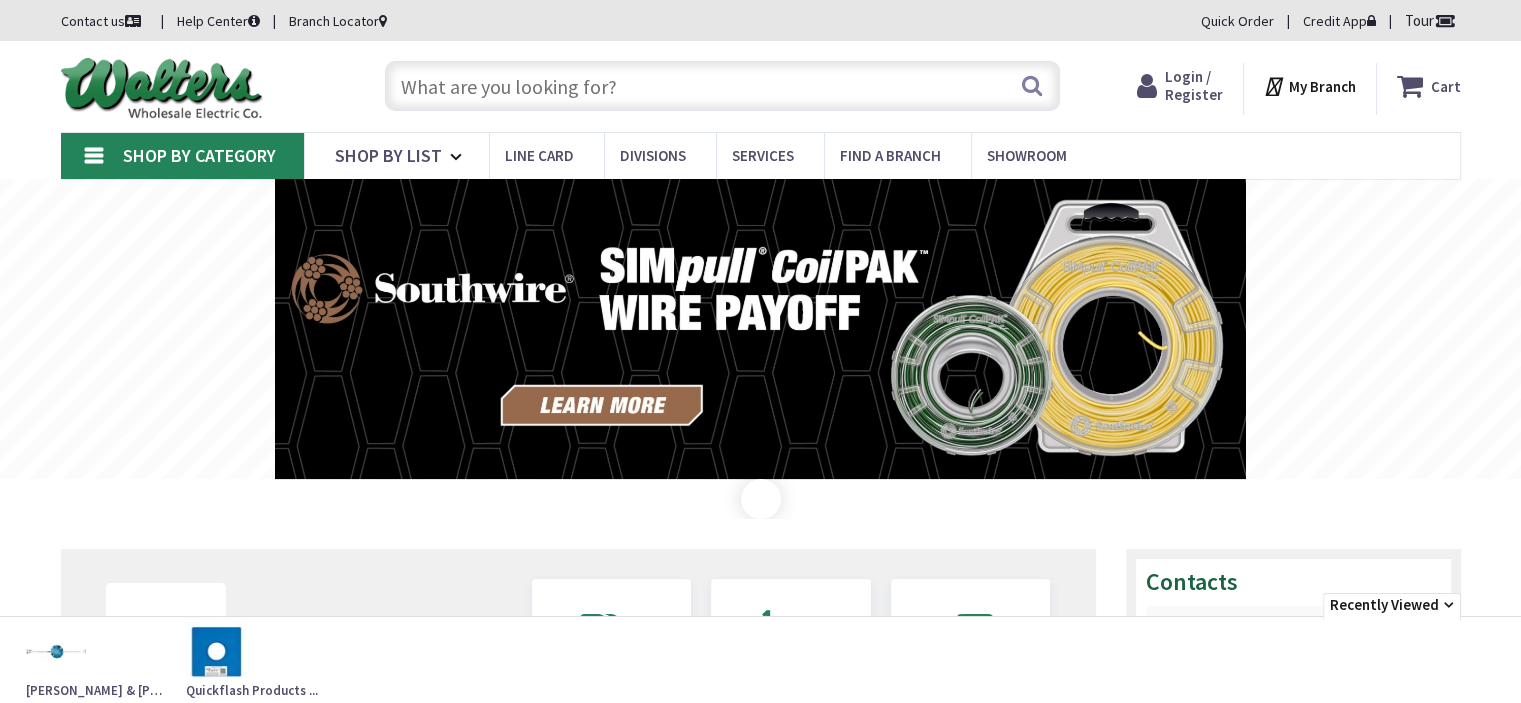 scroll, scrollTop: 0, scrollLeft: 0, axis: both 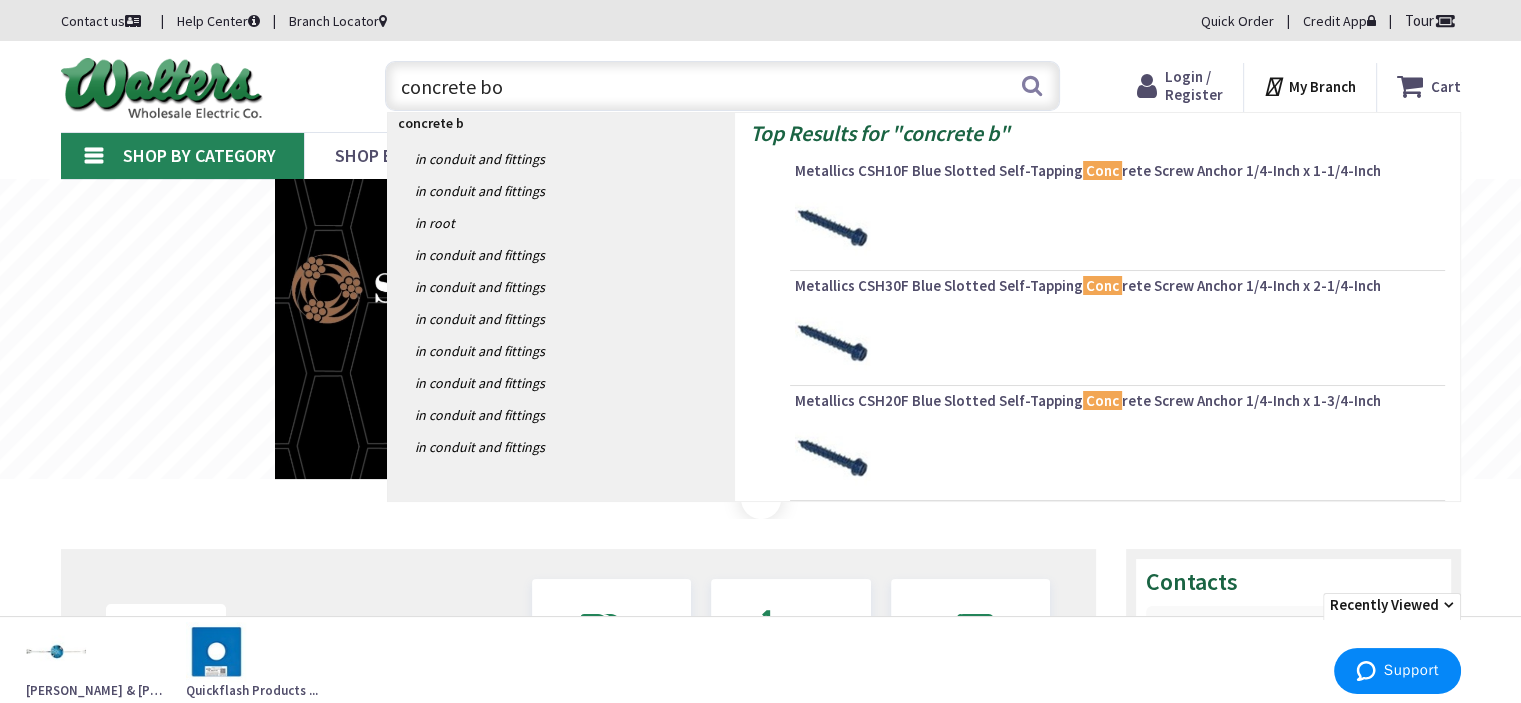 type on "concrete box" 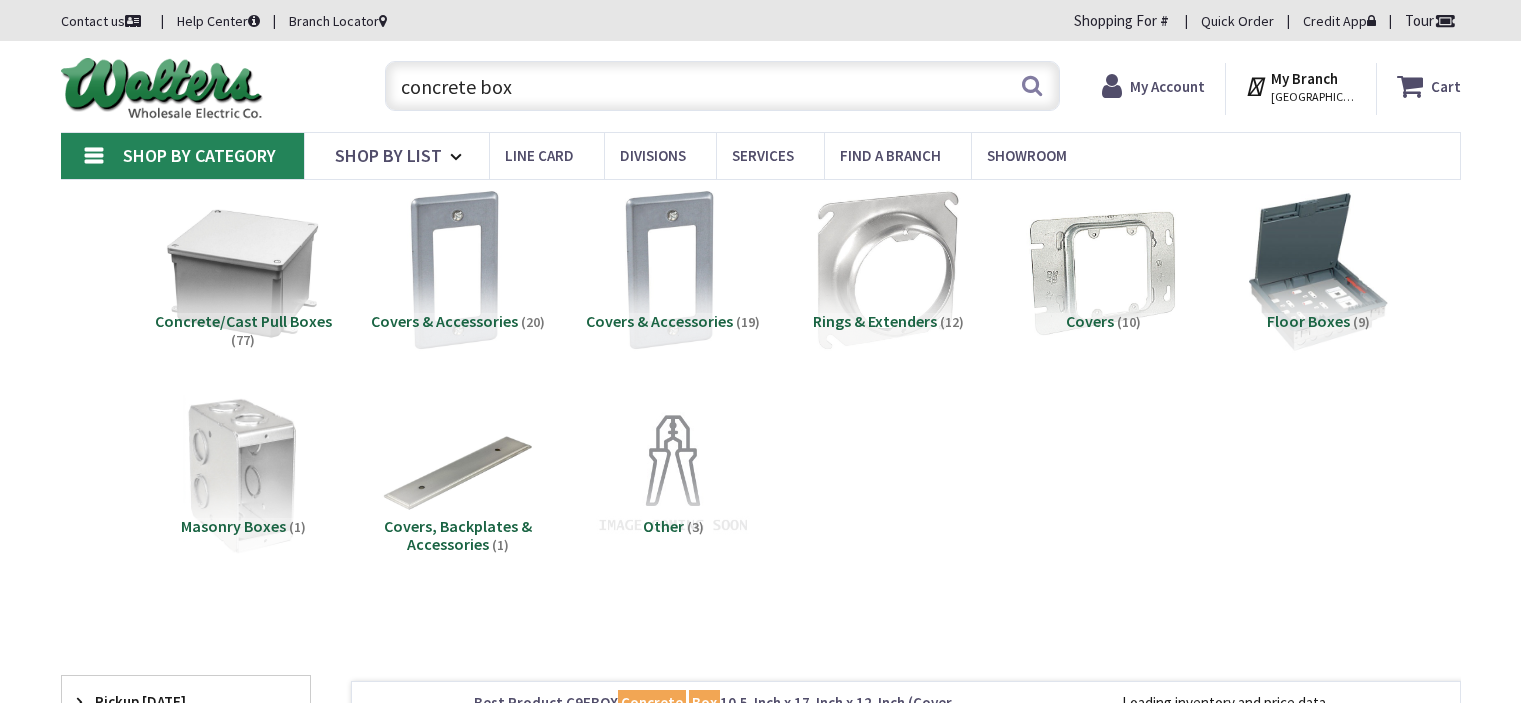scroll, scrollTop: 0, scrollLeft: 0, axis: both 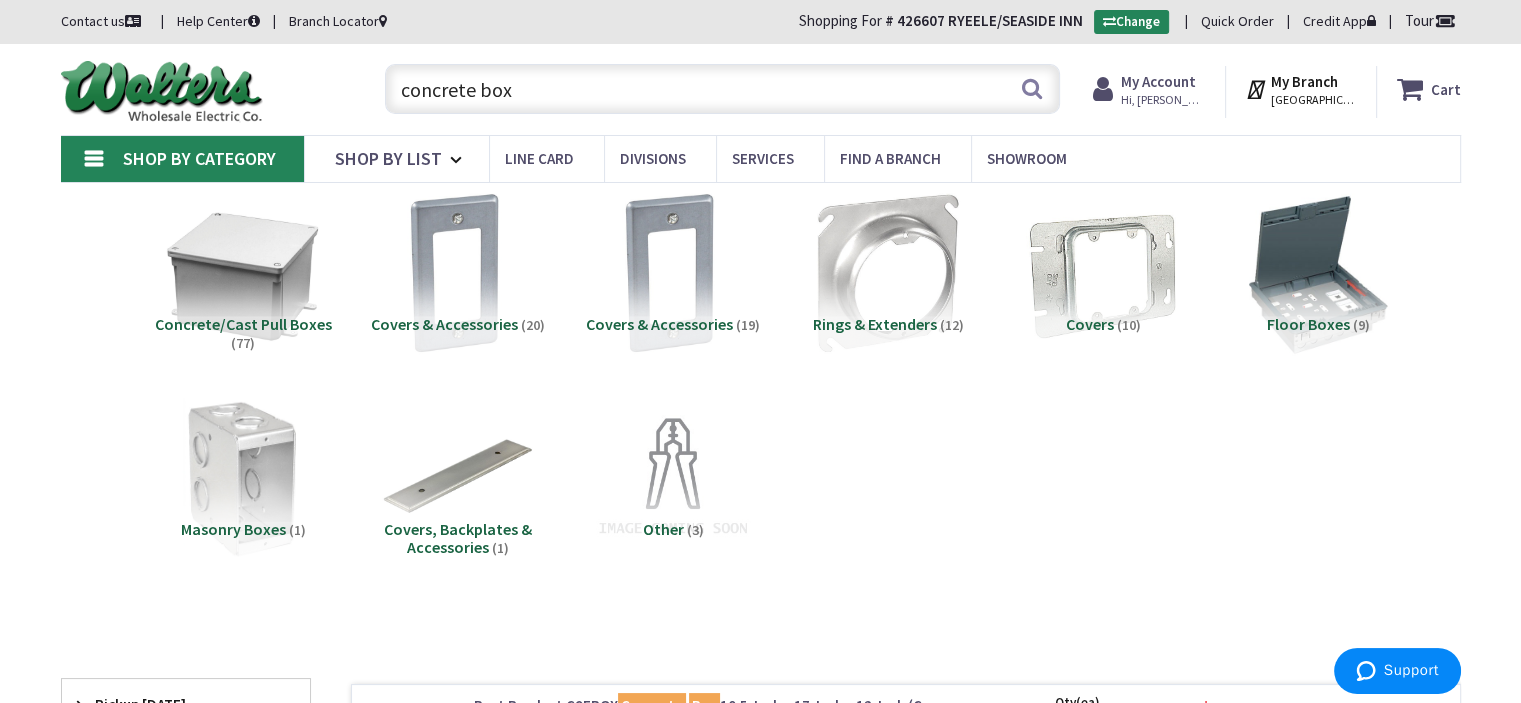 click on "concrete box" at bounding box center (722, 89) 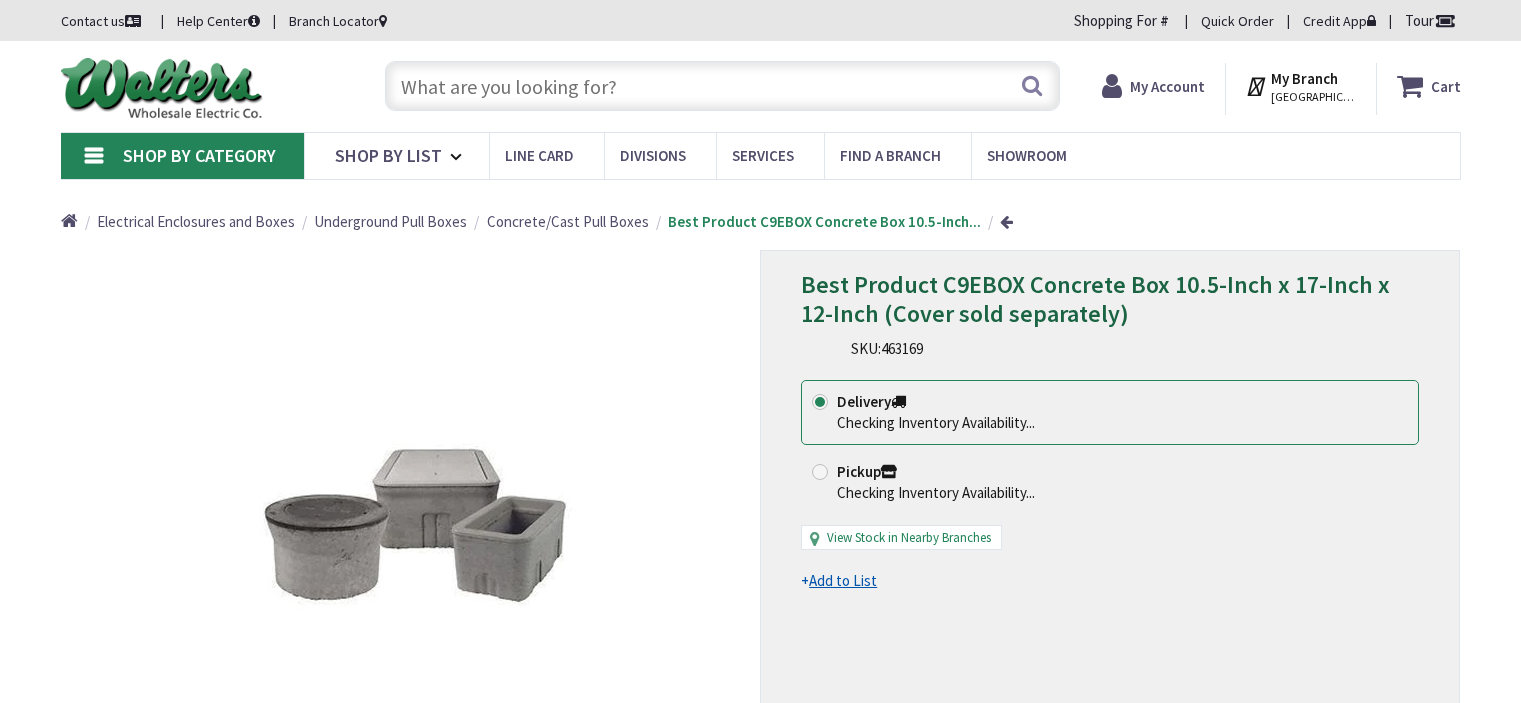 scroll, scrollTop: 0, scrollLeft: 0, axis: both 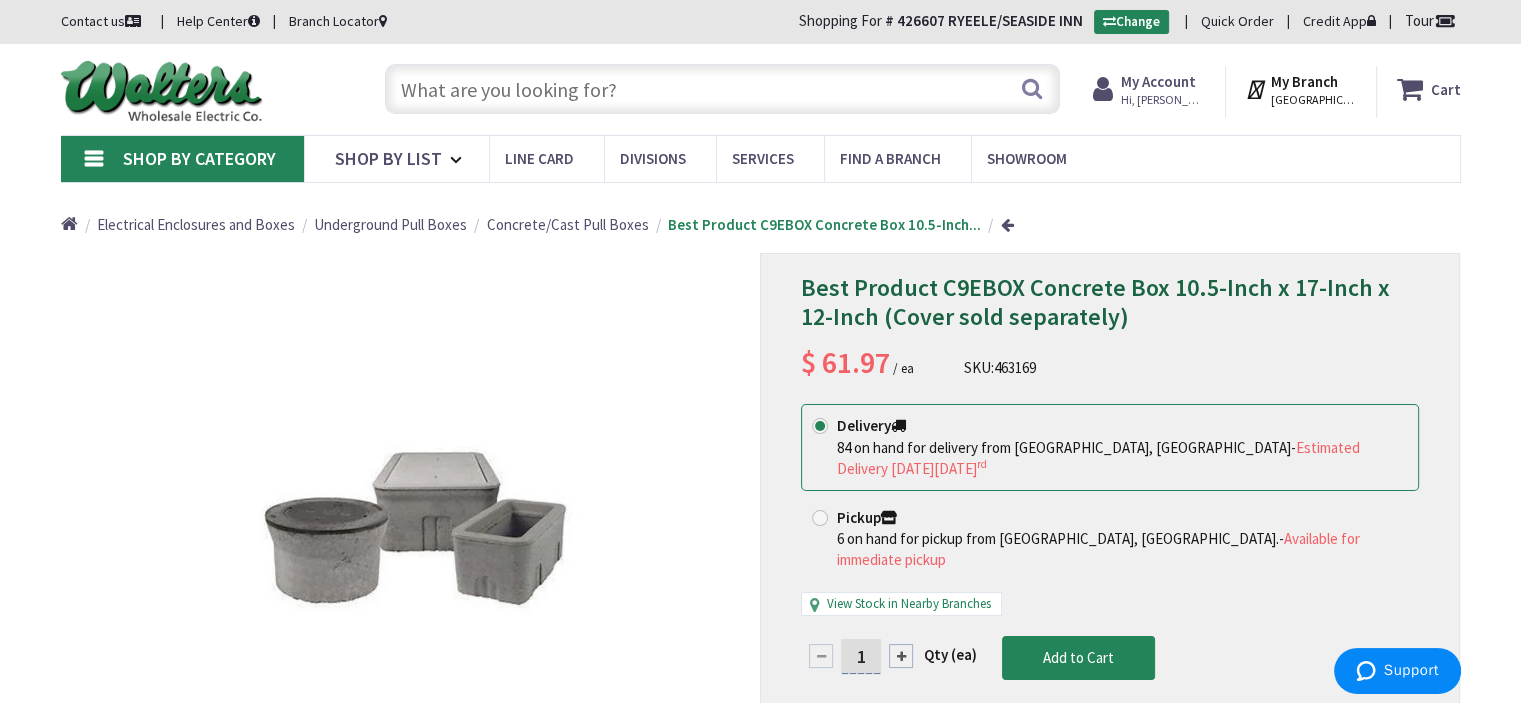 click at bounding box center [722, 89] 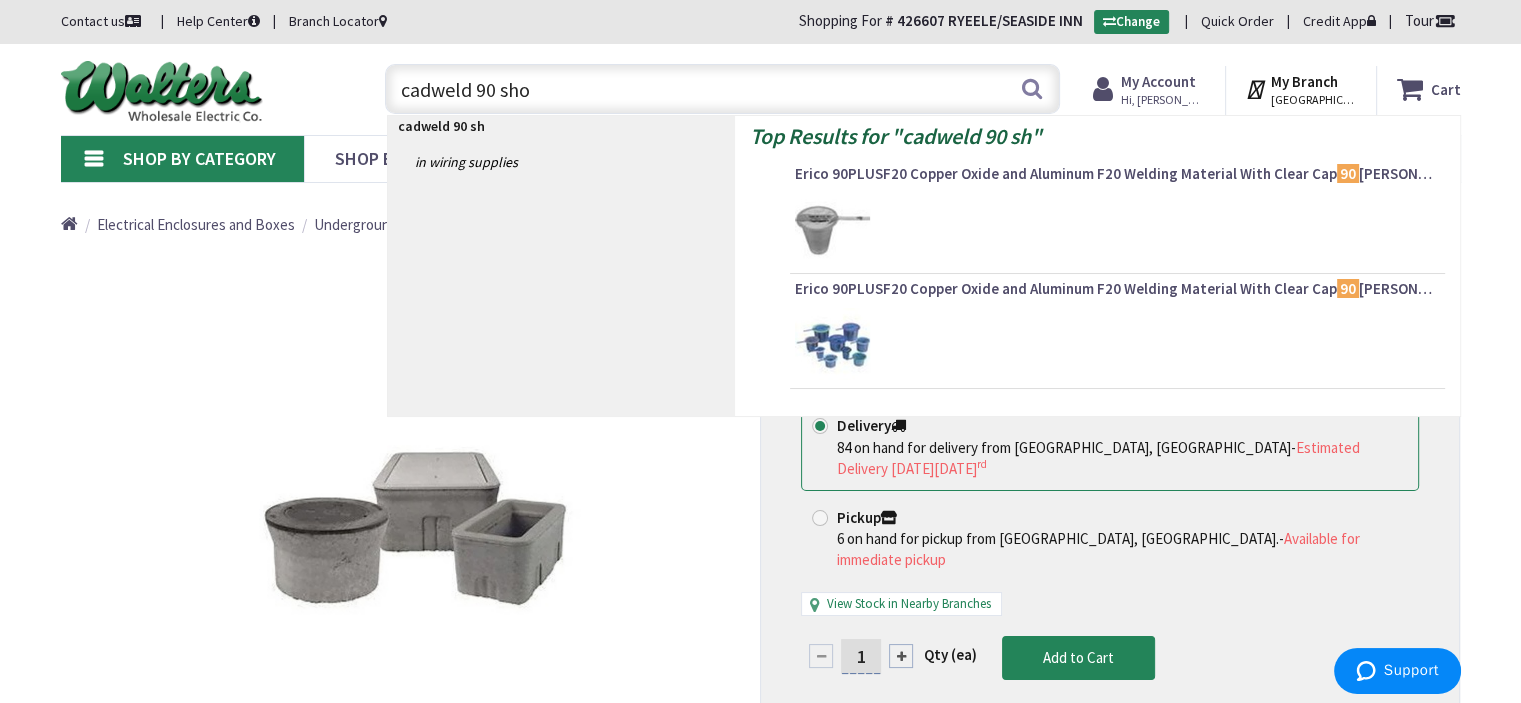 type on "cadweld 90 shot" 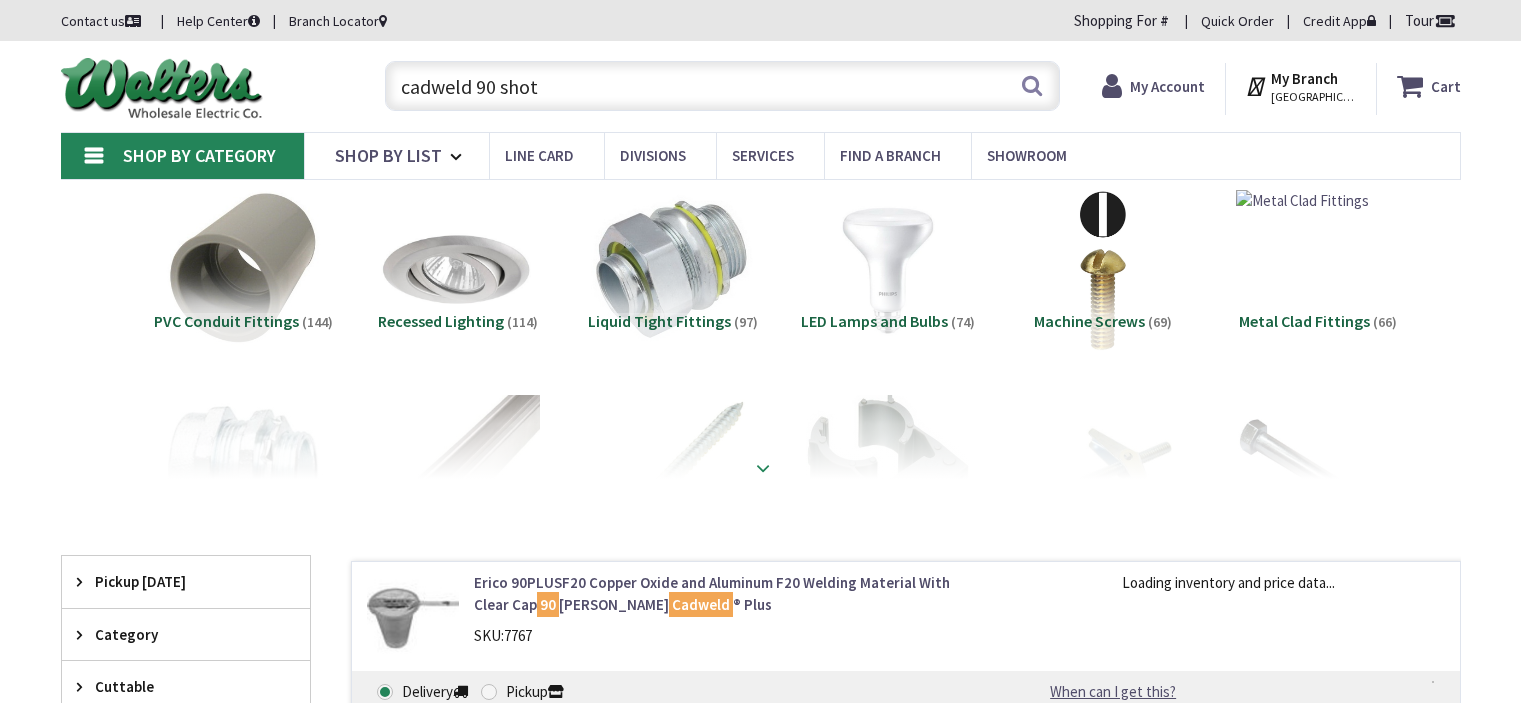 scroll, scrollTop: 0, scrollLeft: 0, axis: both 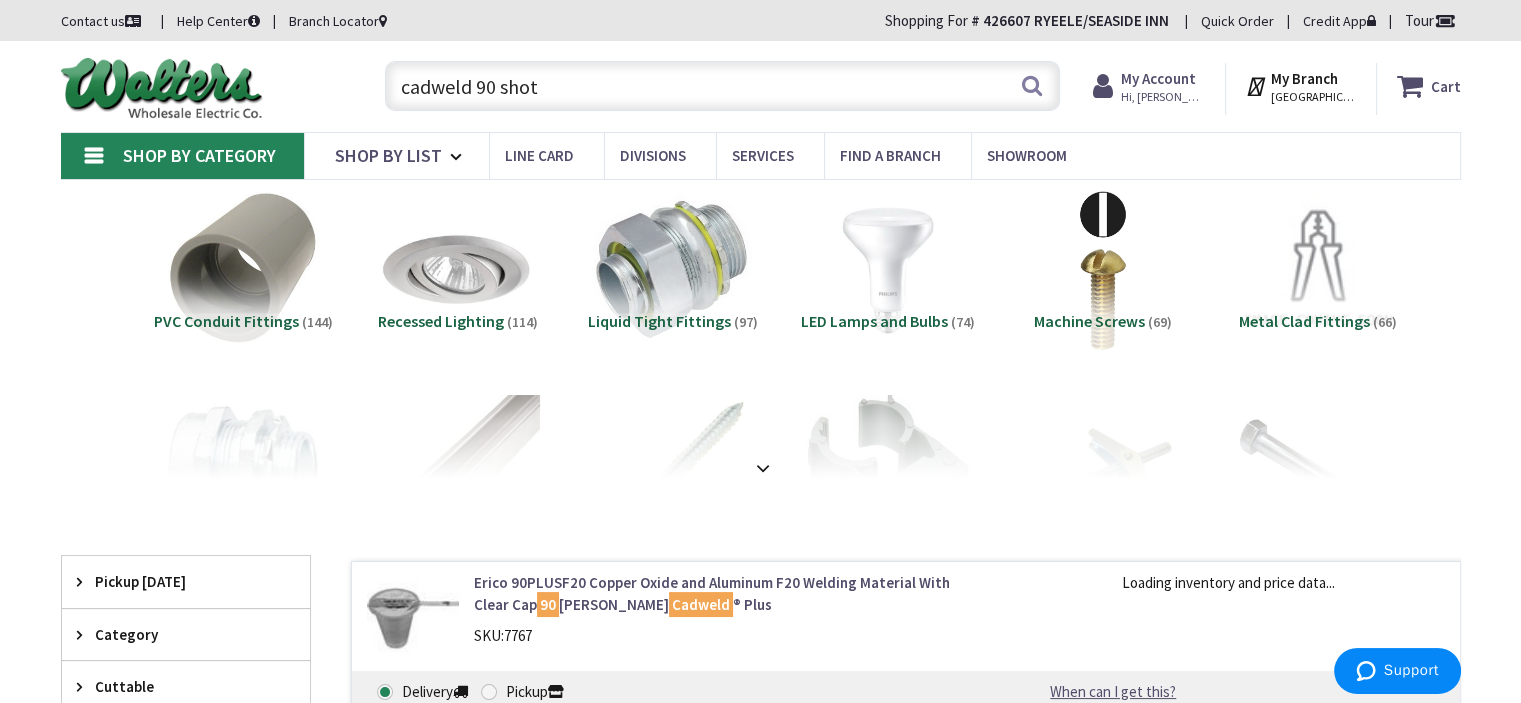 click on "cadweld 90 shot" at bounding box center (722, 86) 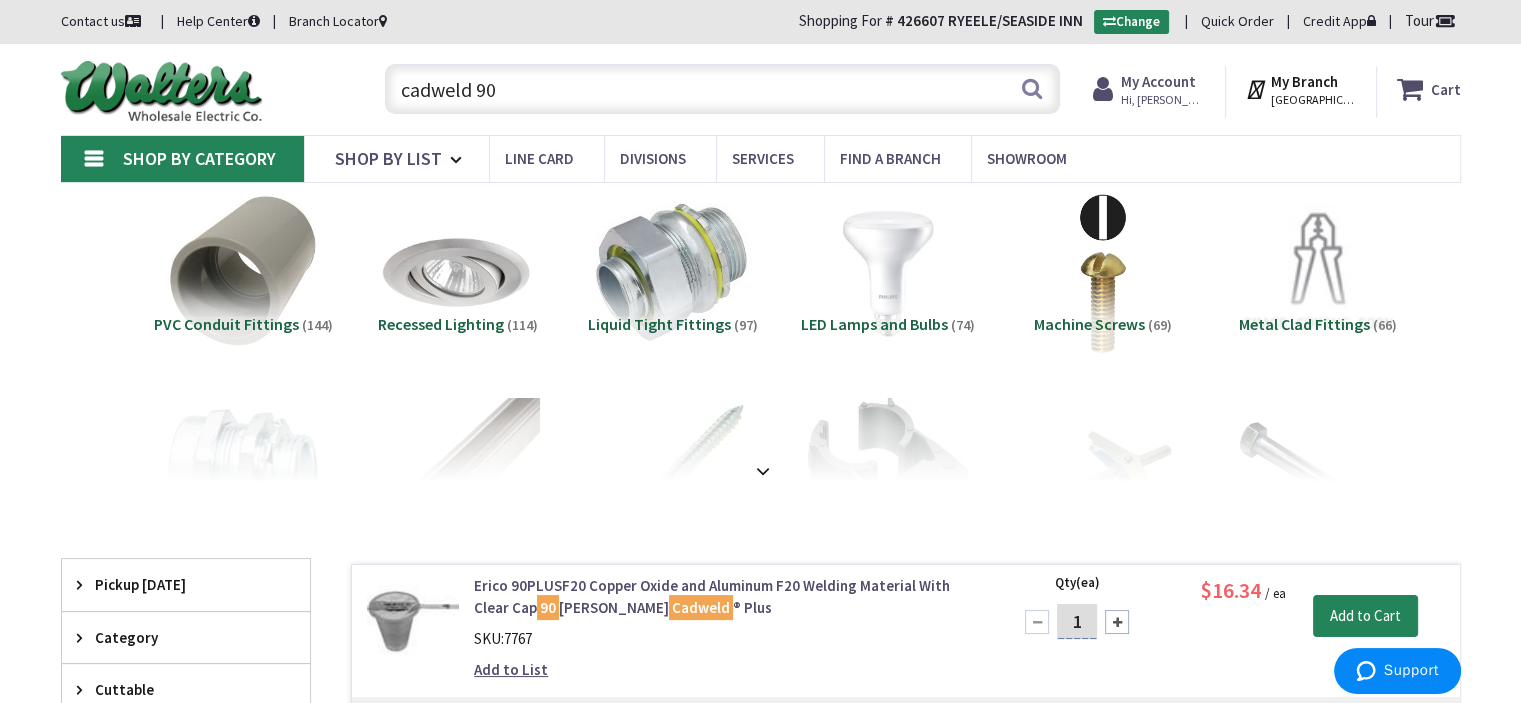 type on "cadweld 90" 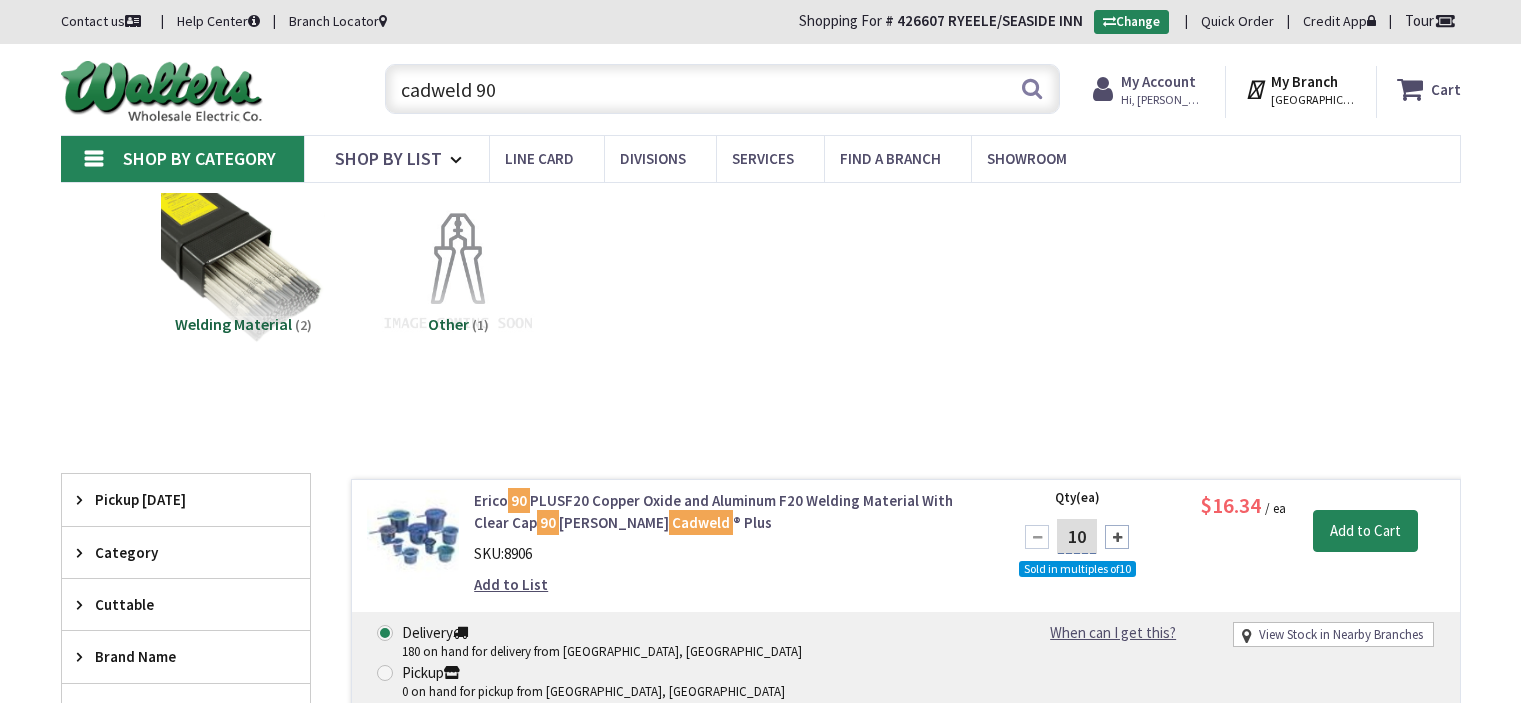 scroll, scrollTop: 0, scrollLeft: 0, axis: both 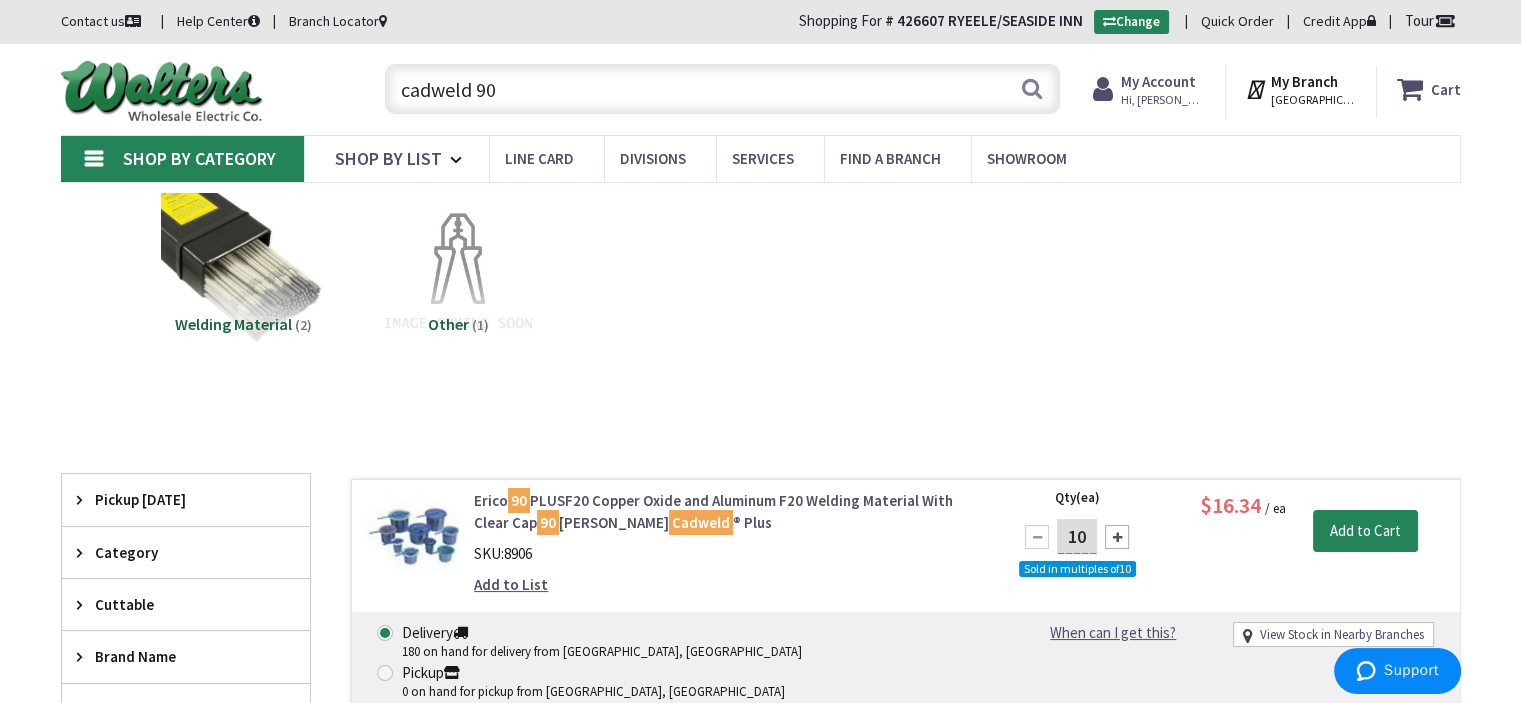 click on "cadweld 90" at bounding box center [722, 89] 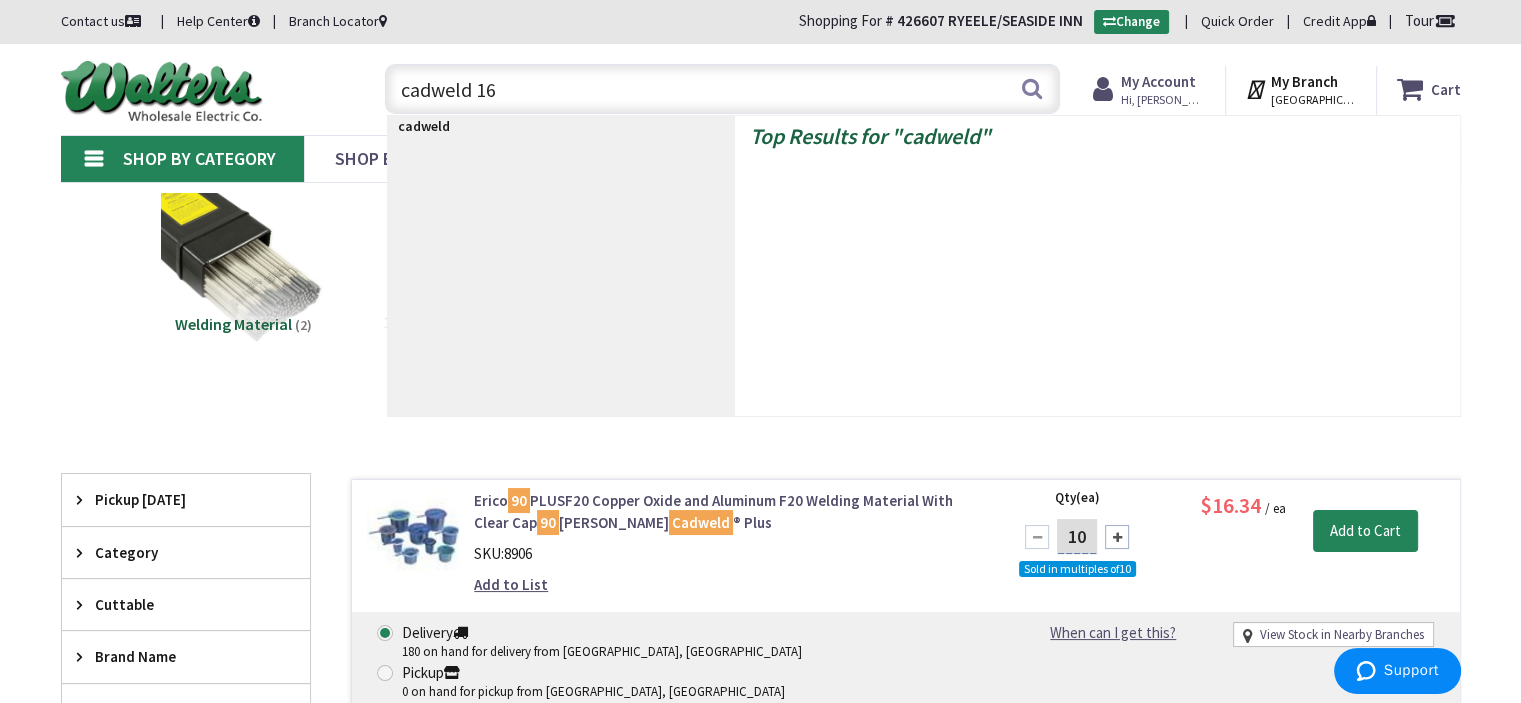 type on "cadweld 160" 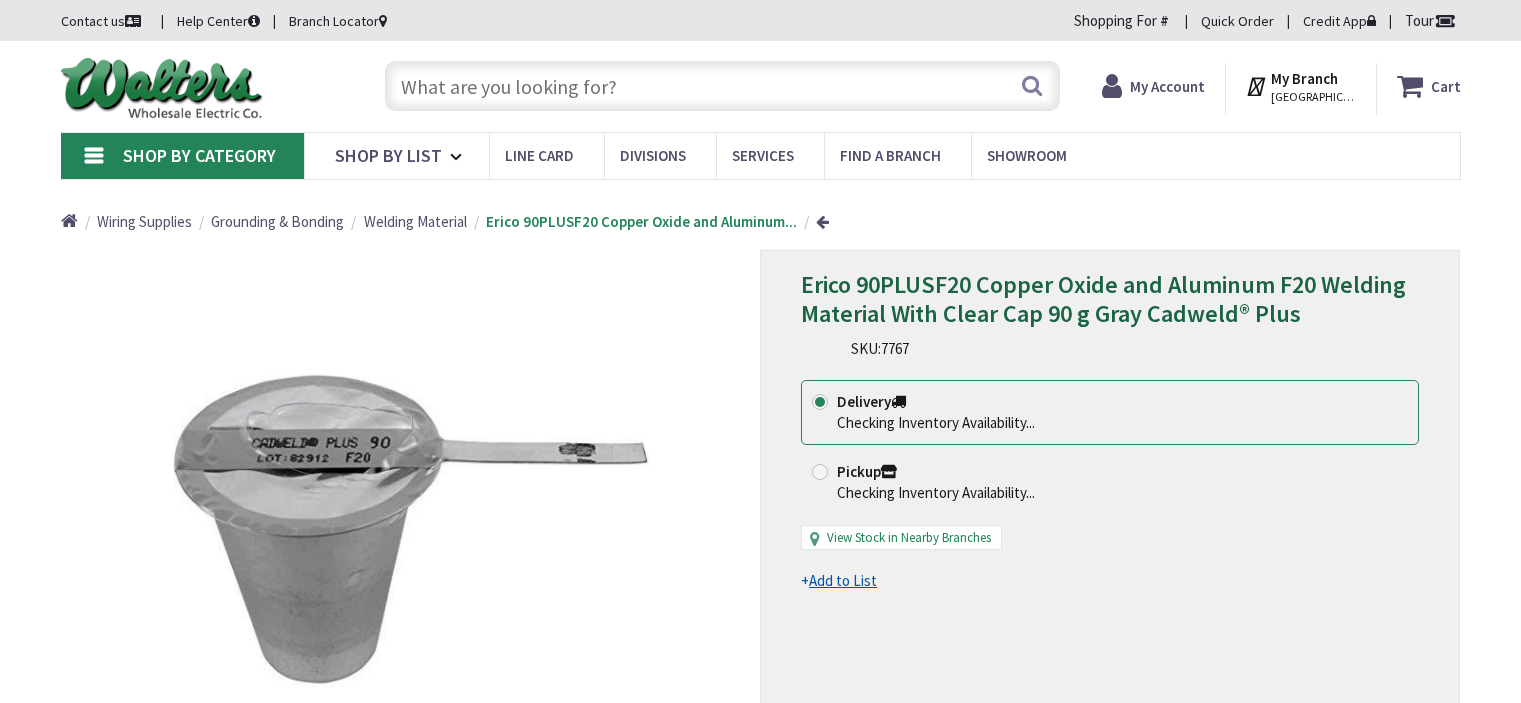 scroll, scrollTop: 0, scrollLeft: 0, axis: both 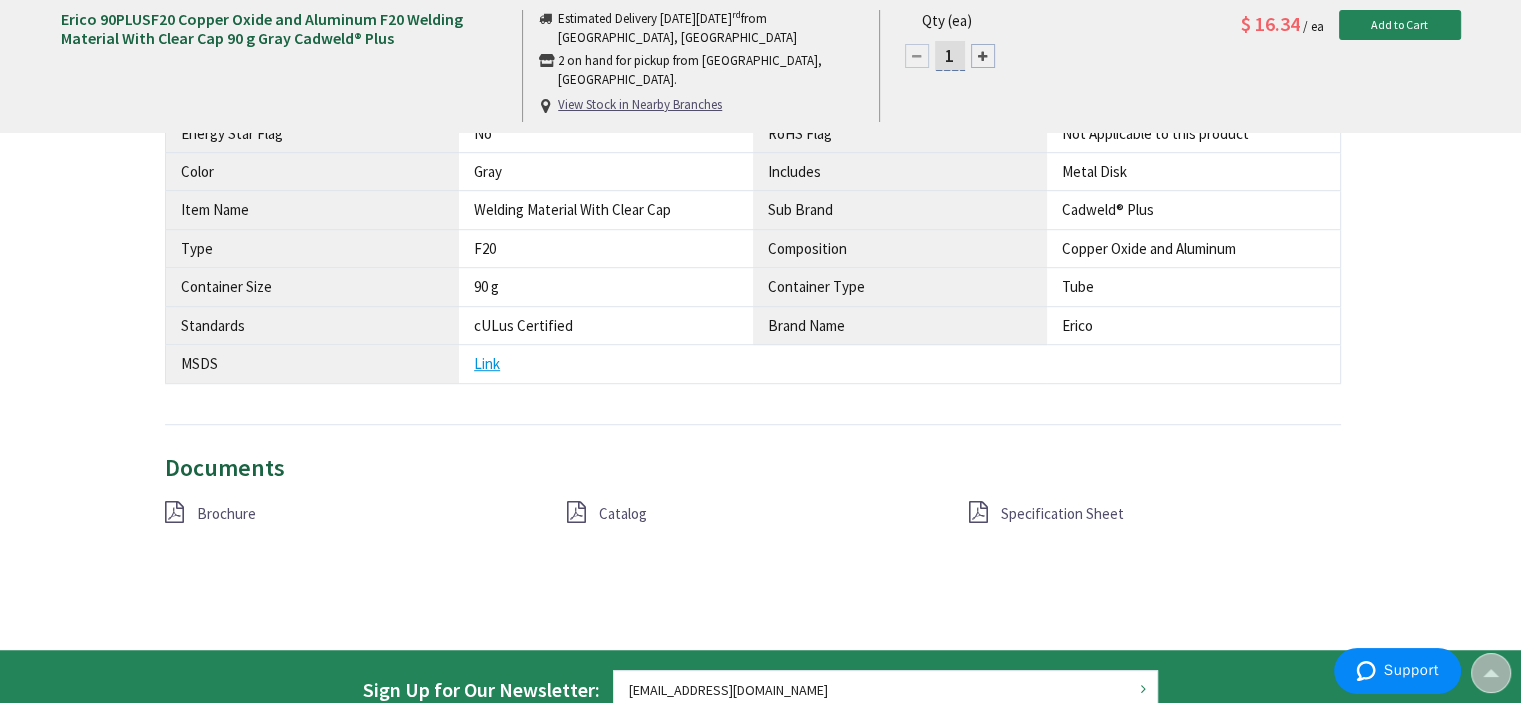 drag, startPoint x: 192, startPoint y: 508, endPoint x: 210, endPoint y: 513, distance: 18.681541 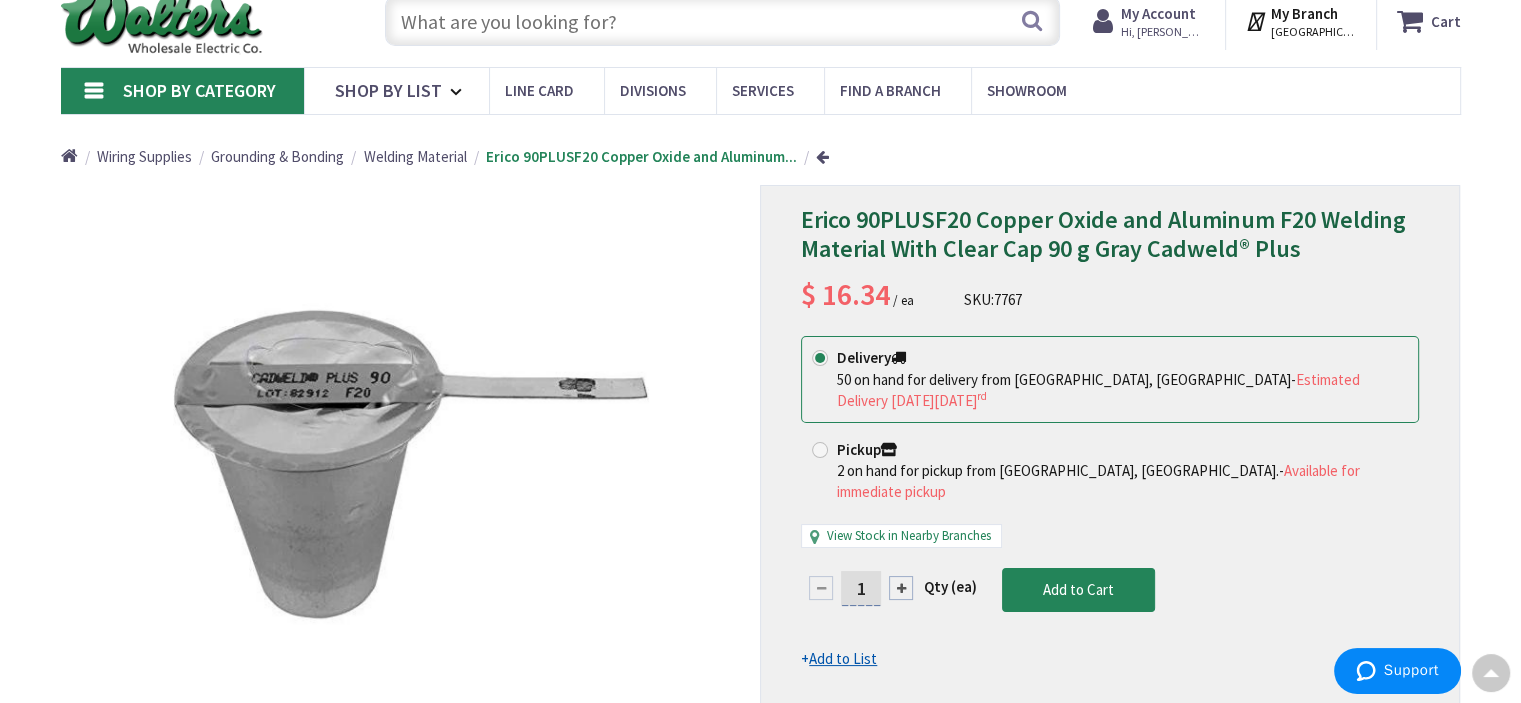 scroll, scrollTop: 2, scrollLeft: 0, axis: vertical 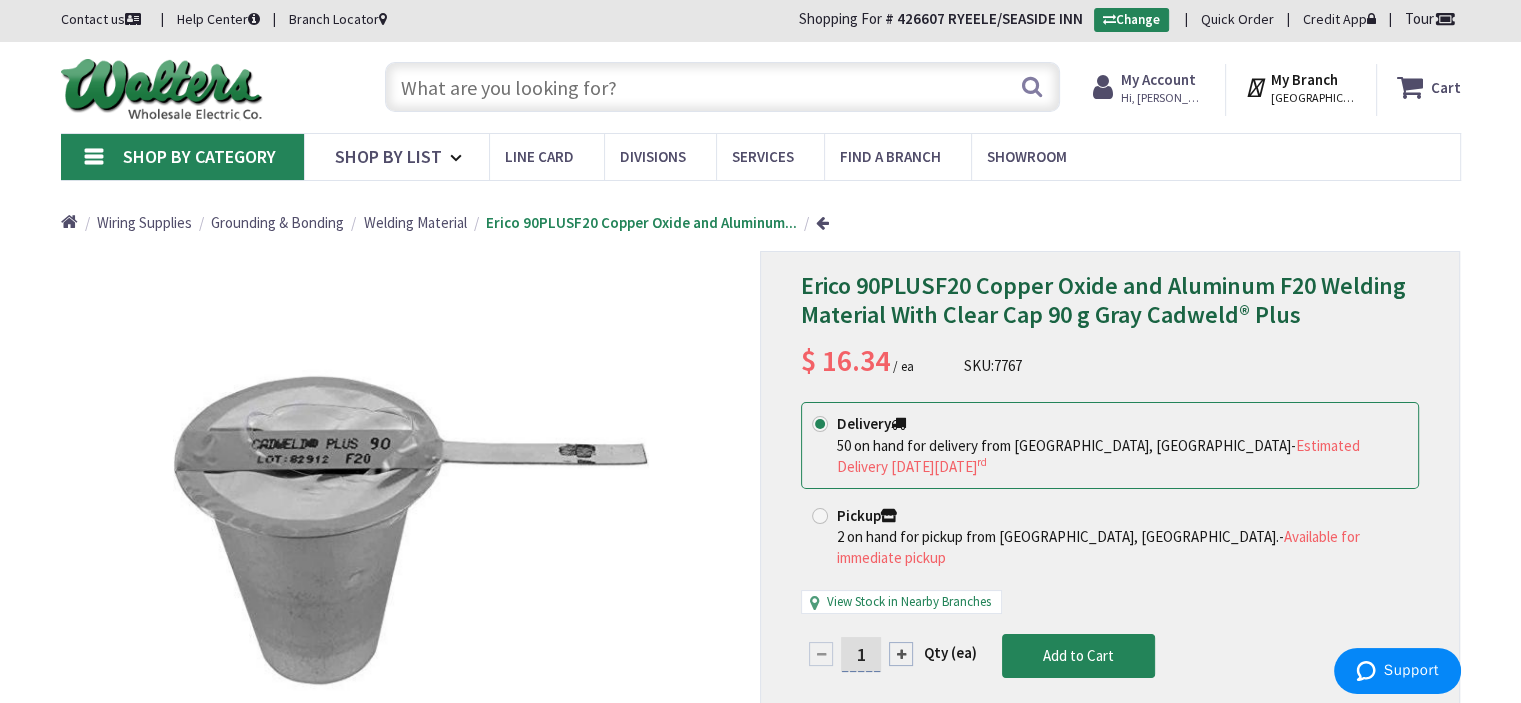 click at bounding box center [722, 87] 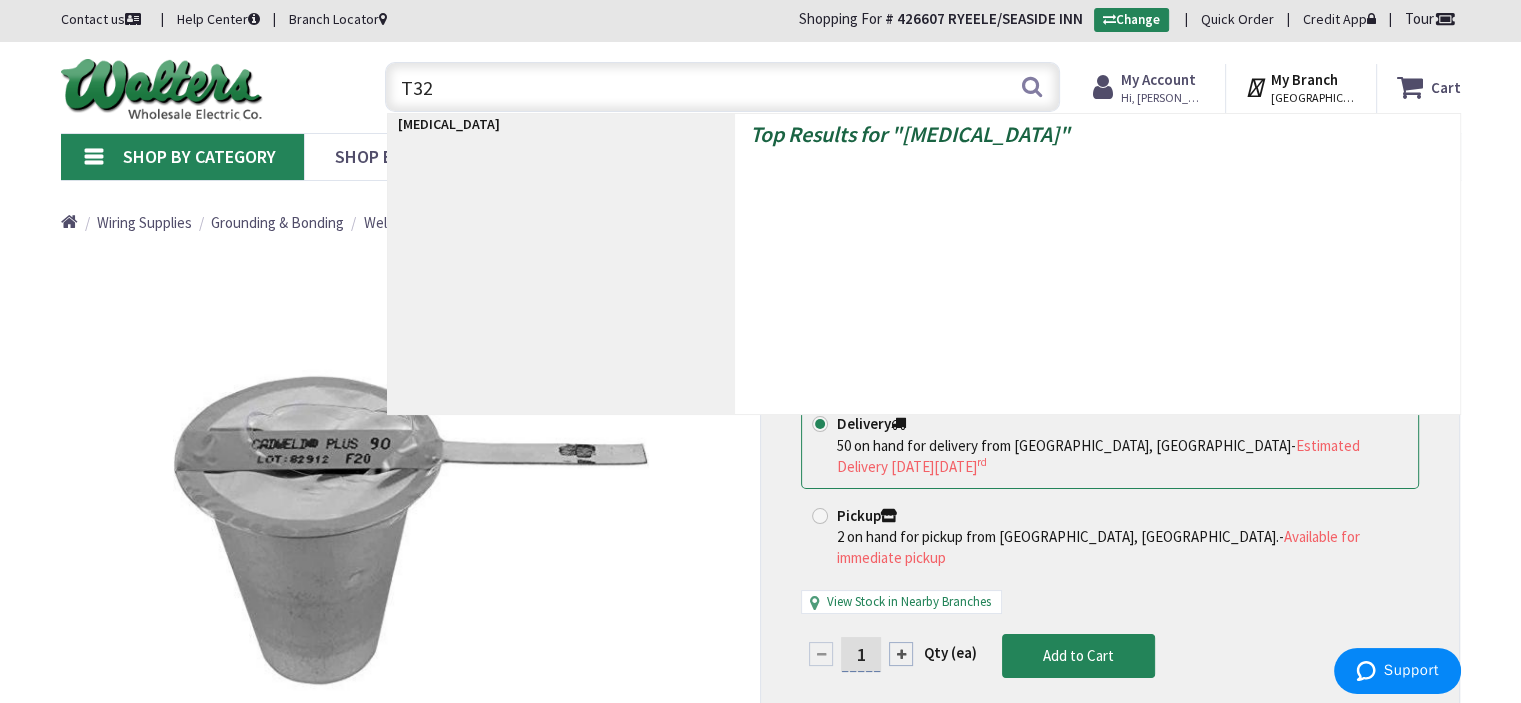 type on "T320" 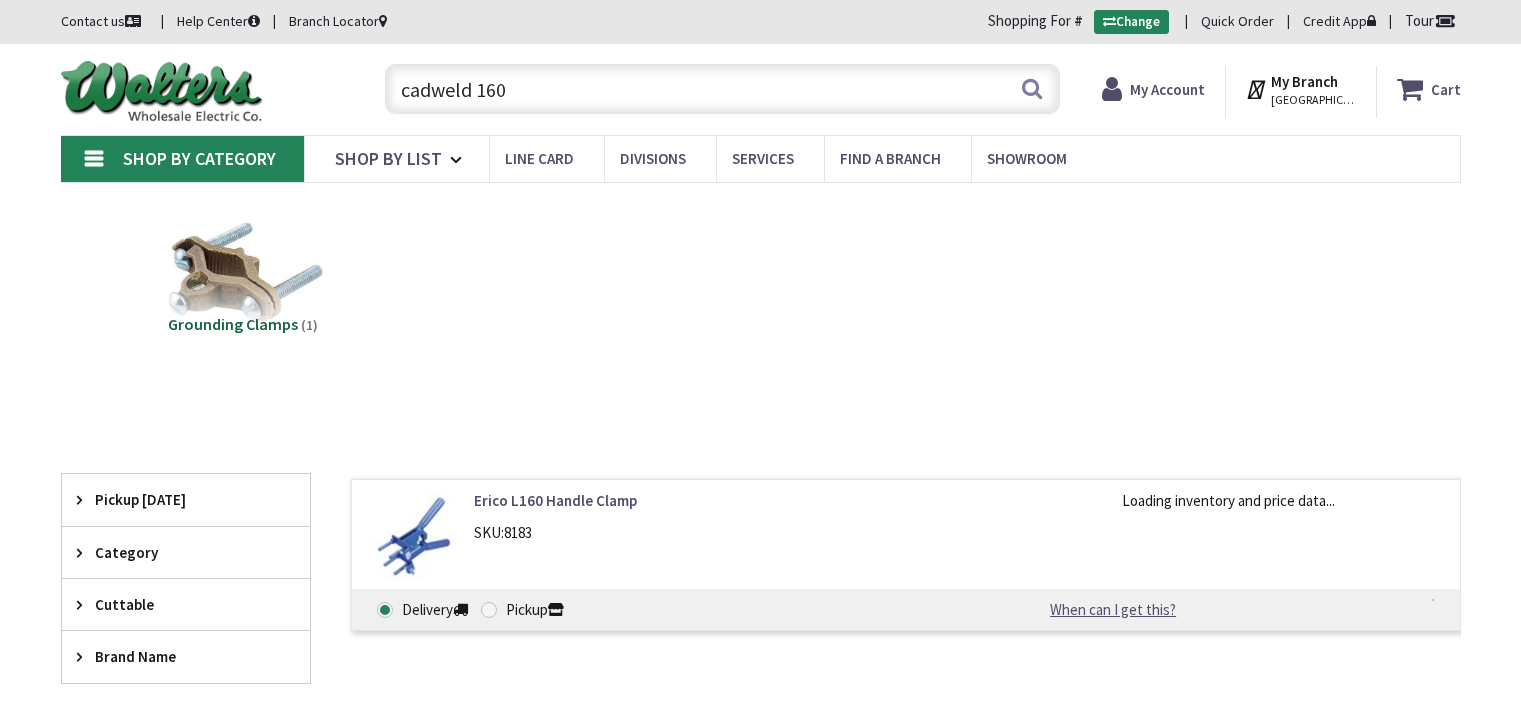 scroll, scrollTop: 0, scrollLeft: 0, axis: both 